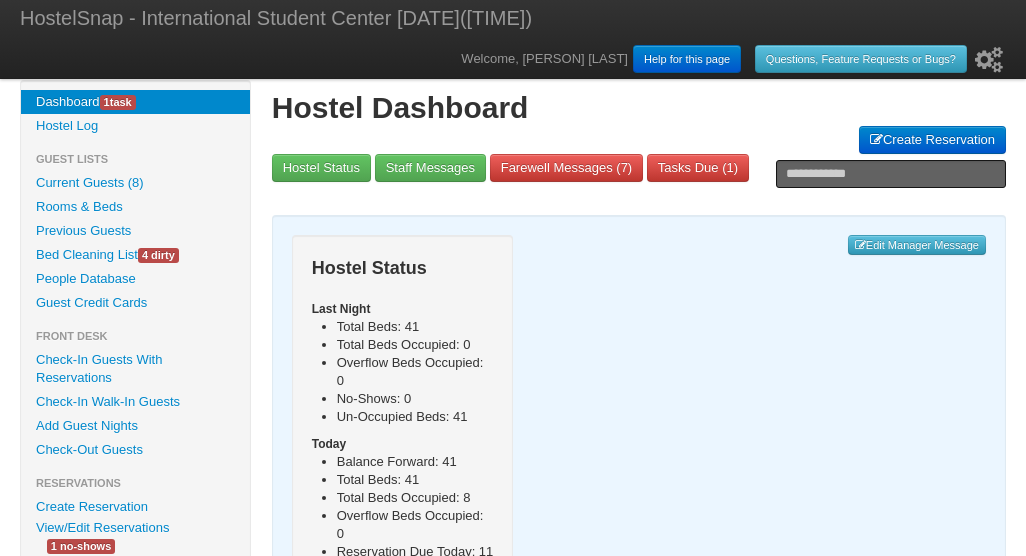 scroll, scrollTop: 0, scrollLeft: 0, axis: both 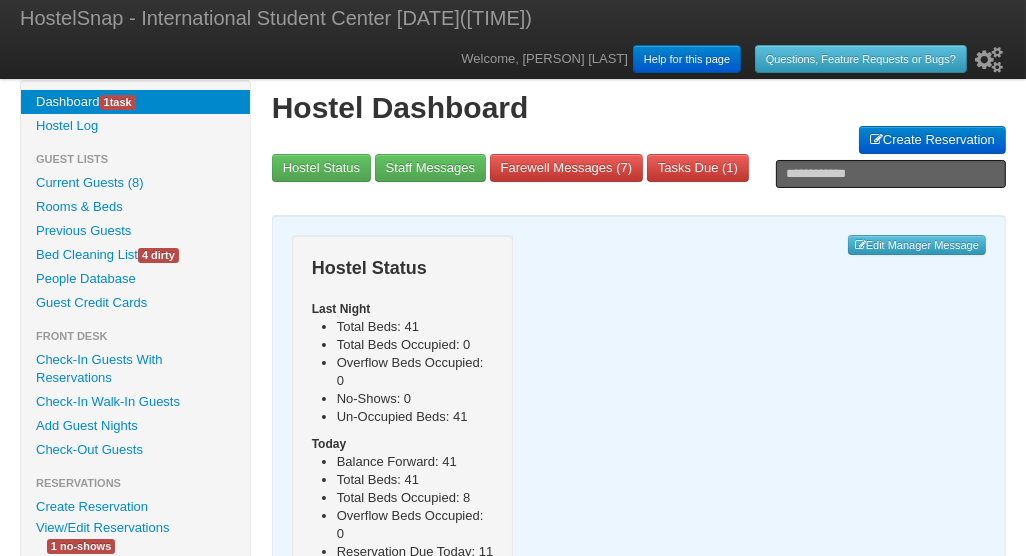 drag, startPoint x: 124, startPoint y: 525, endPoint x: 72, endPoint y: 519, distance: 52.34501 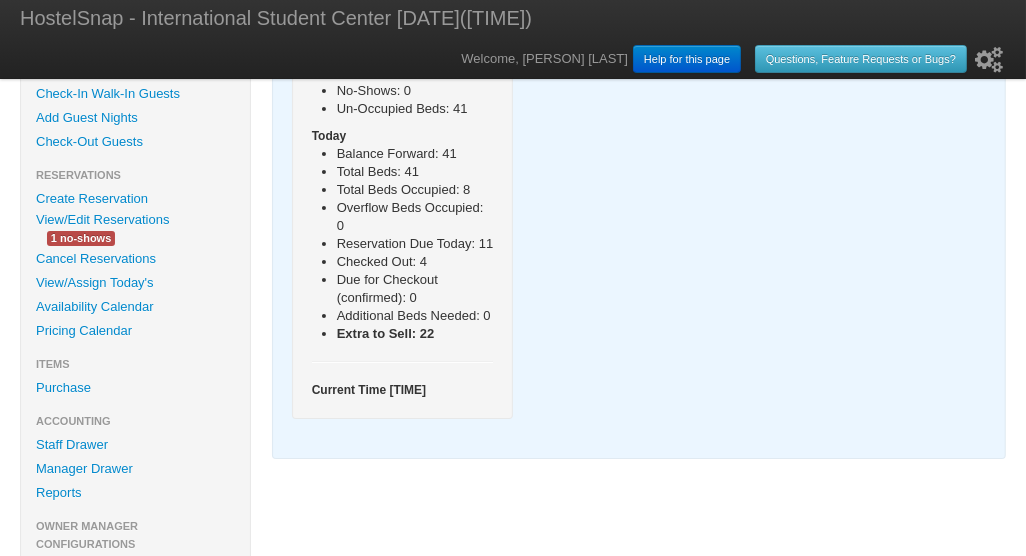 scroll, scrollTop: 306, scrollLeft: 0, axis: vertical 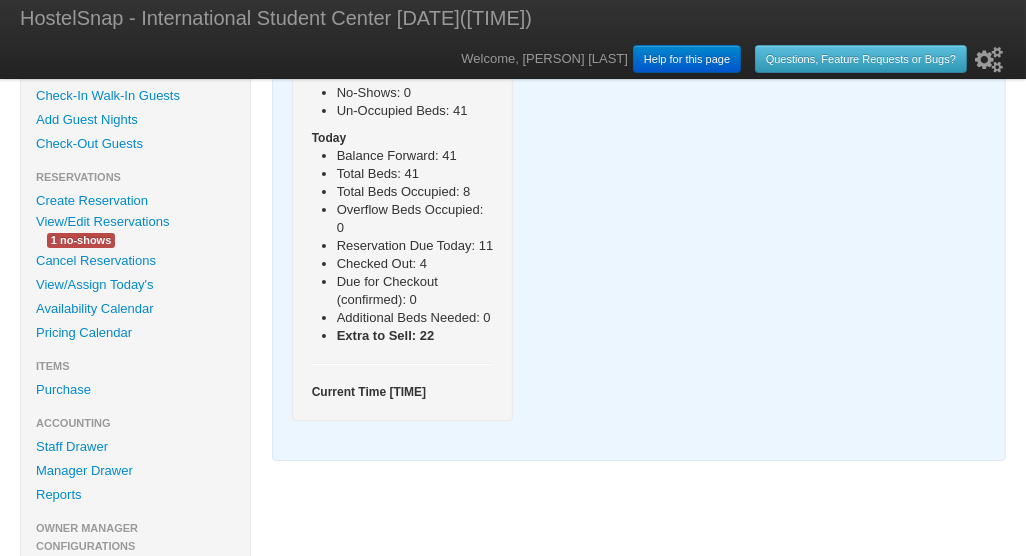click on "View/Edit Reservations" at bounding box center [102, 221] 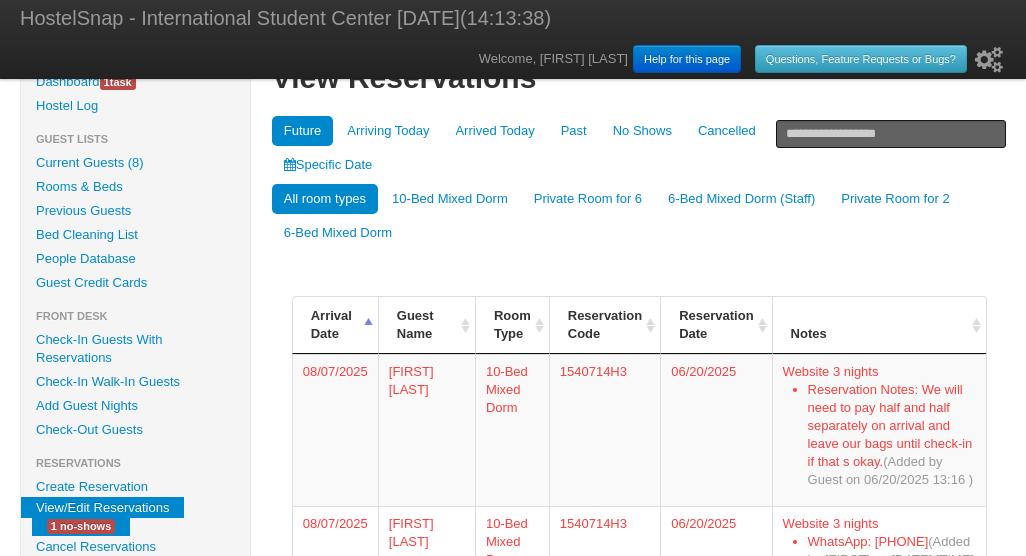scroll, scrollTop: 0, scrollLeft: 0, axis: both 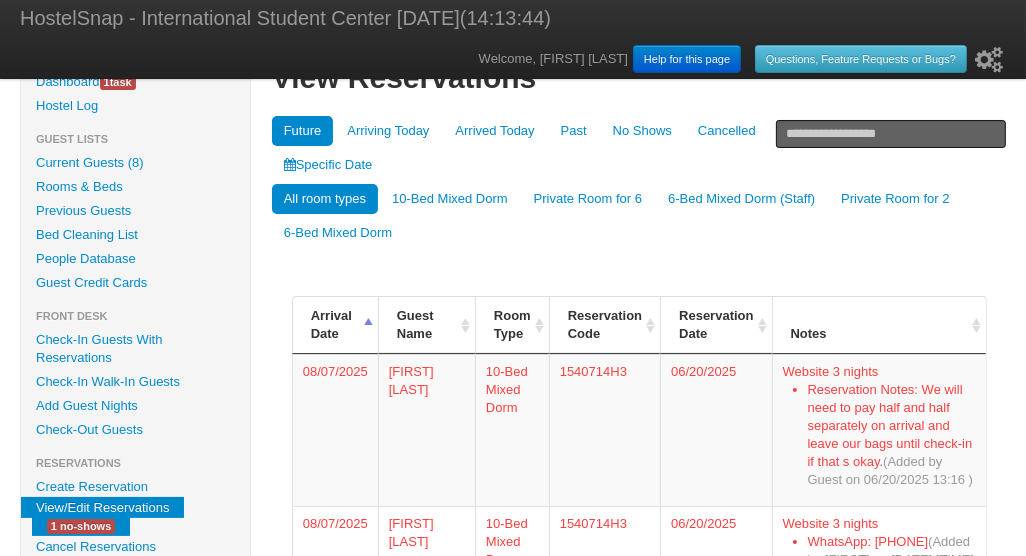 click on "Specific Date" at bounding box center [328, 165] 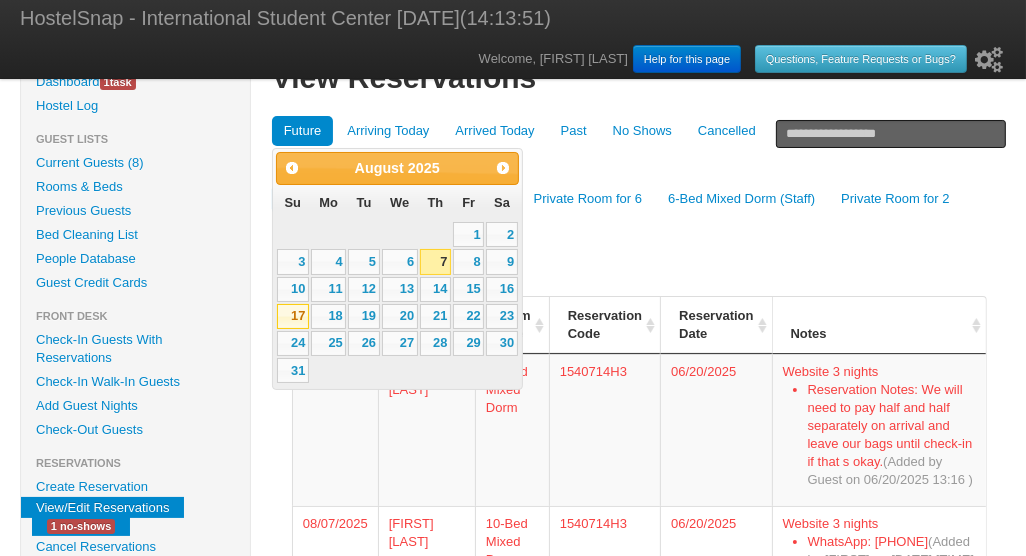 drag, startPoint x: 293, startPoint y: 315, endPoint x: 630, endPoint y: 258, distance: 341.78647 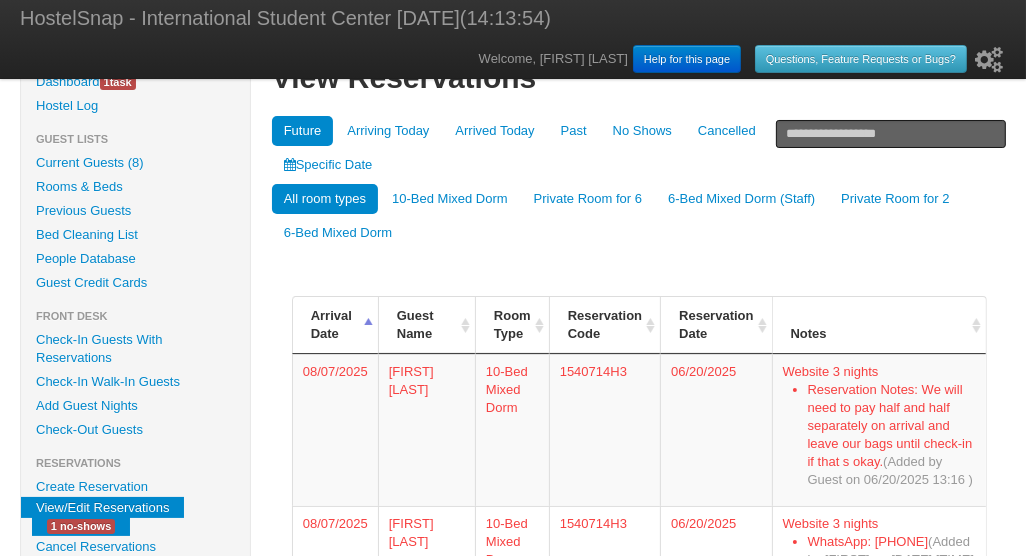 click on "Specific Date" at bounding box center [328, 165] 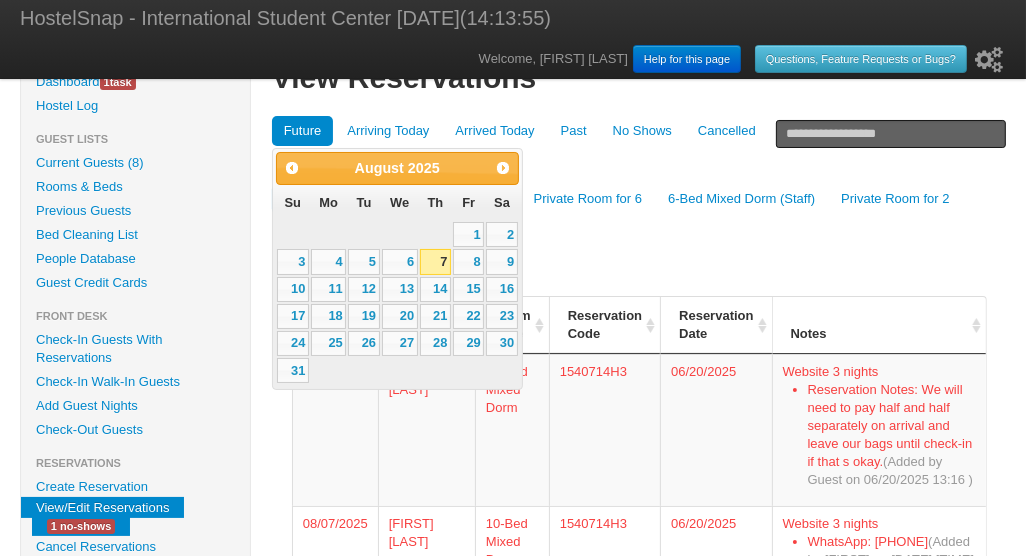 click on "17" at bounding box center [293, 316] 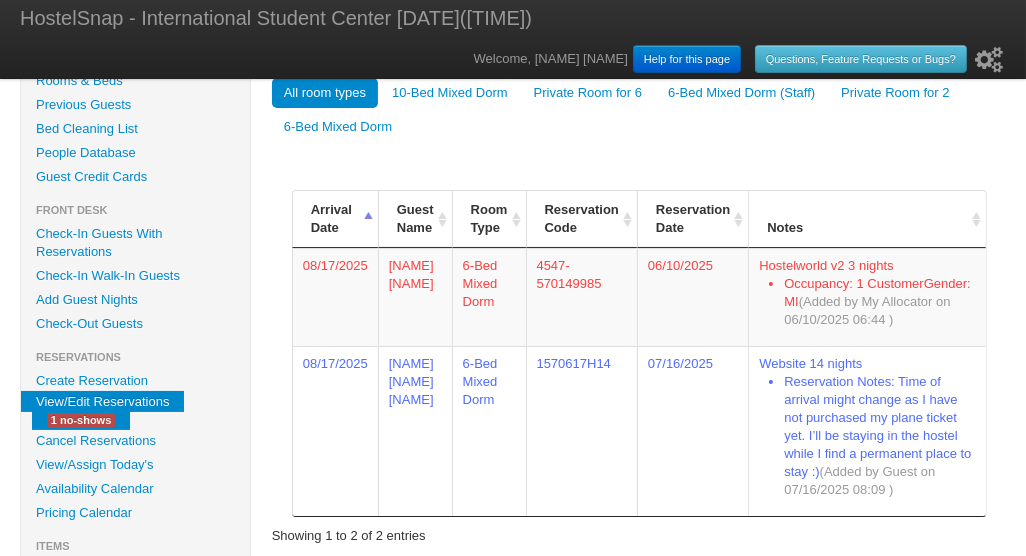scroll, scrollTop: 108, scrollLeft: 0, axis: vertical 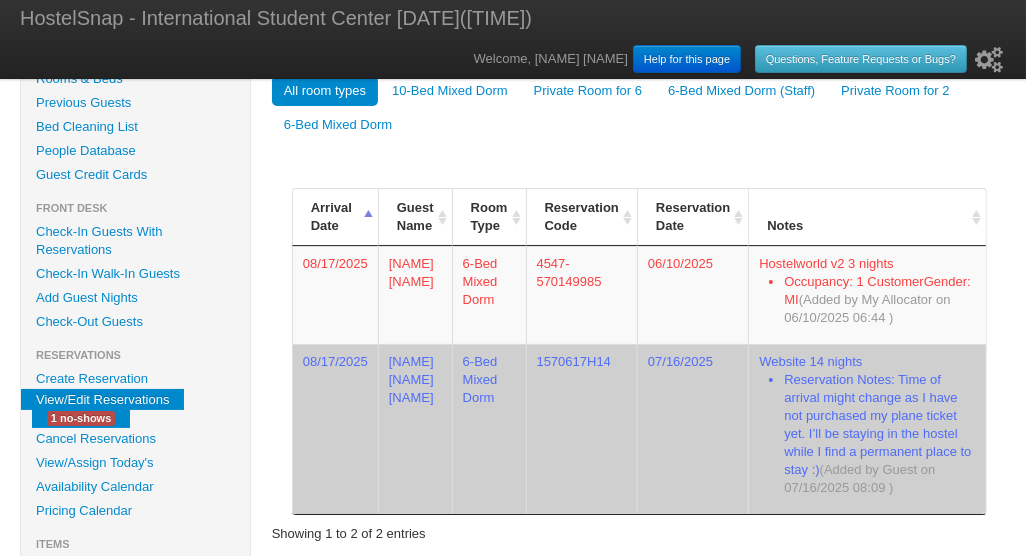 click on "[NAME] [NAME] [NAME]" at bounding box center [415, 429] 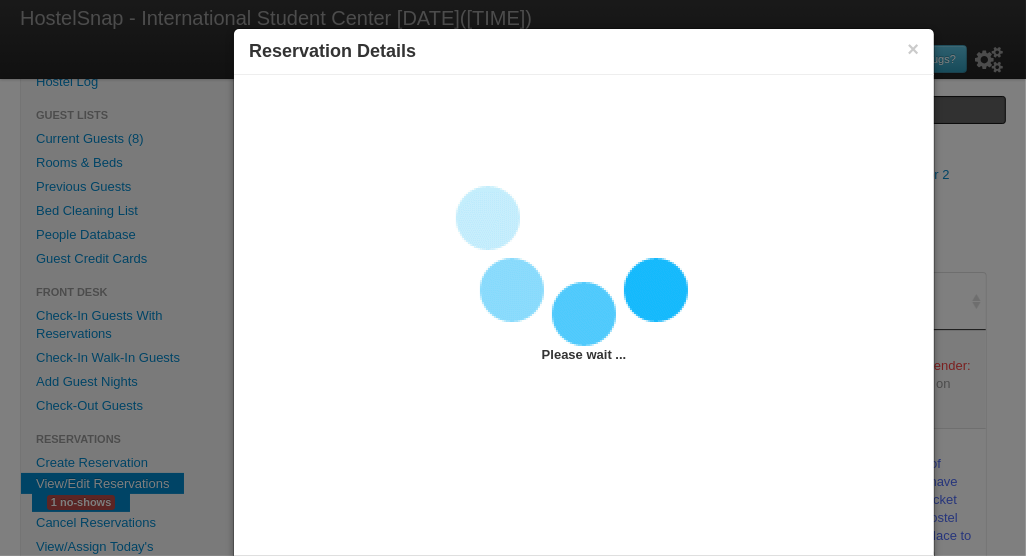 scroll, scrollTop: 24, scrollLeft: 0, axis: vertical 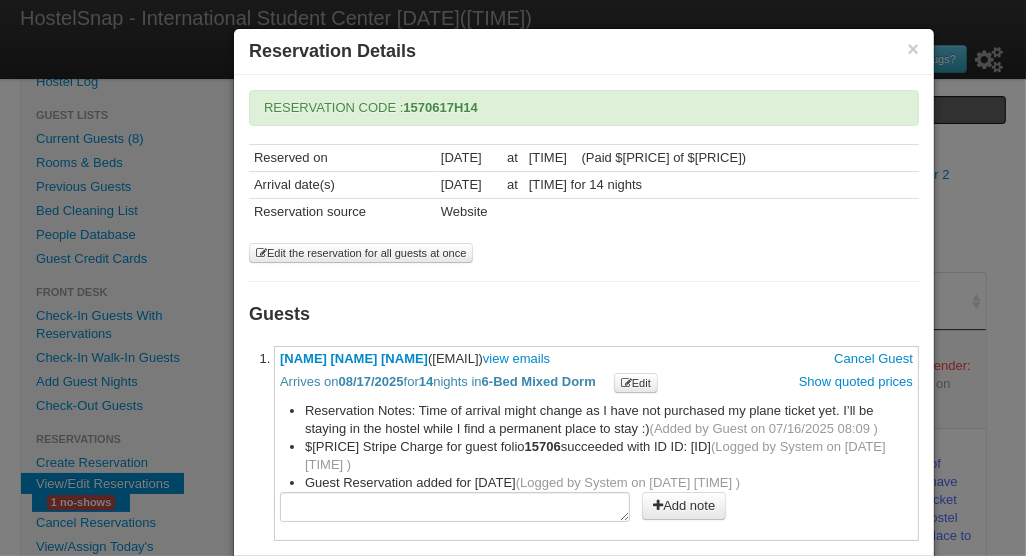 click at bounding box center [626, 383] 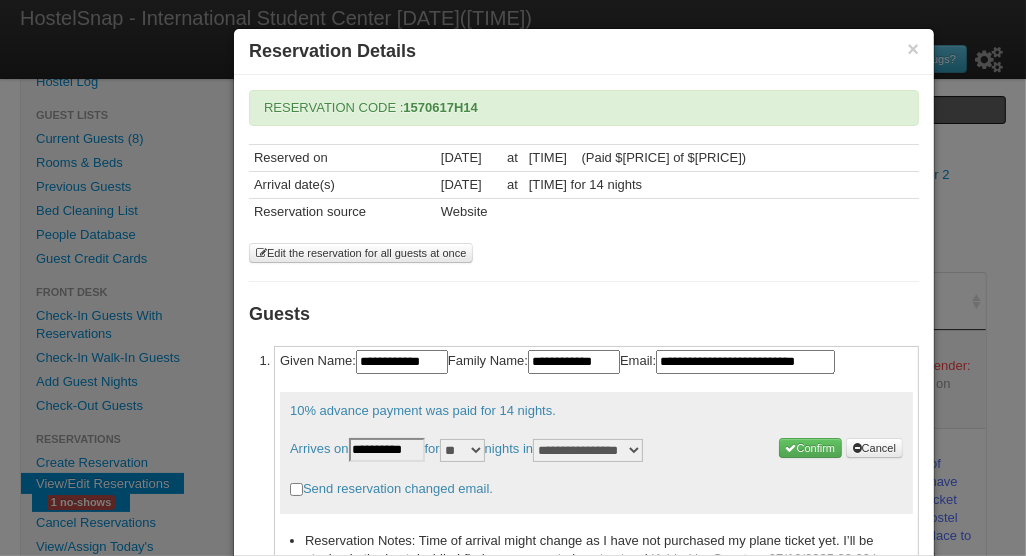 click on "**********" at bounding box center (387, 450) 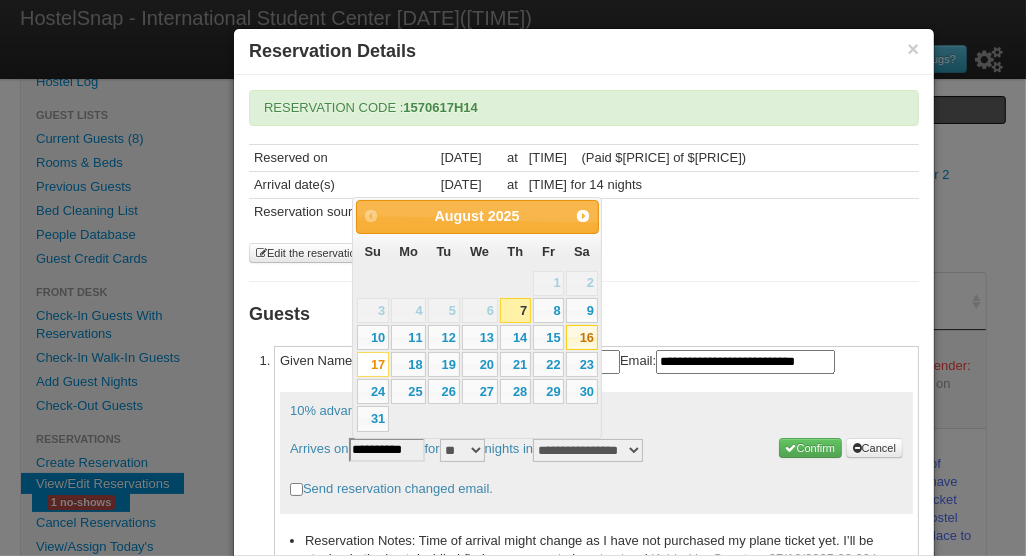 click on "16" at bounding box center (581, 337) 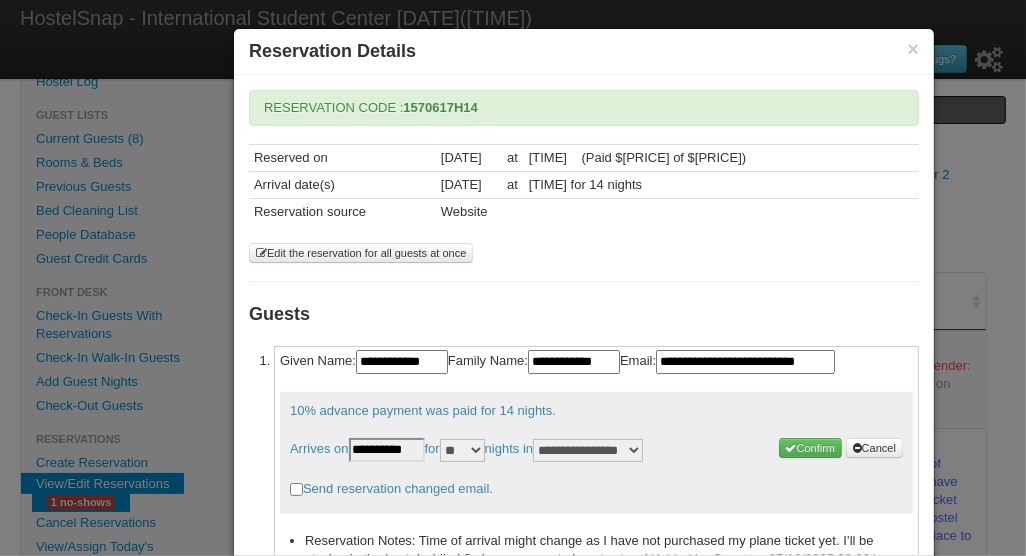 click on "Confirm" at bounding box center [811, 448] 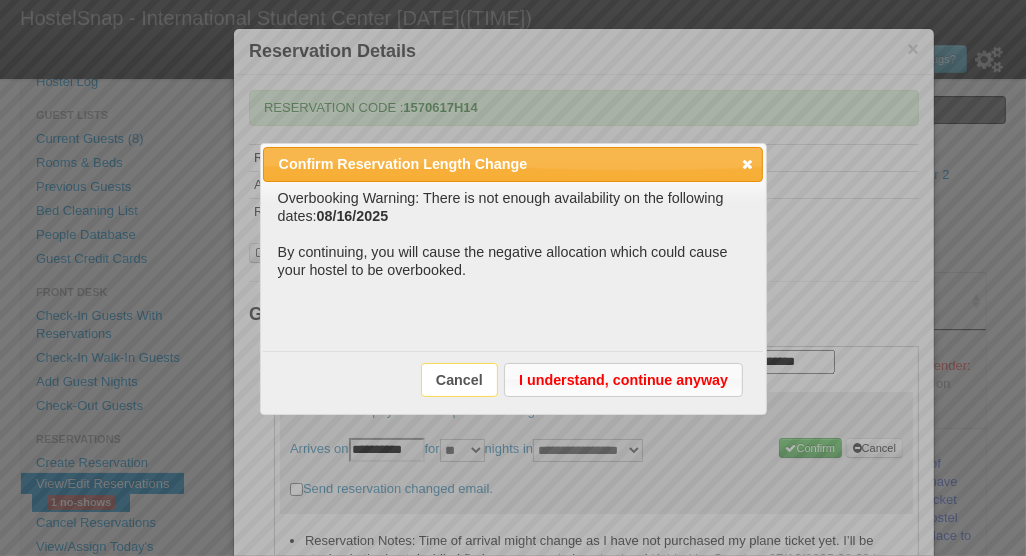 click on "Cancel" at bounding box center [459, 379] 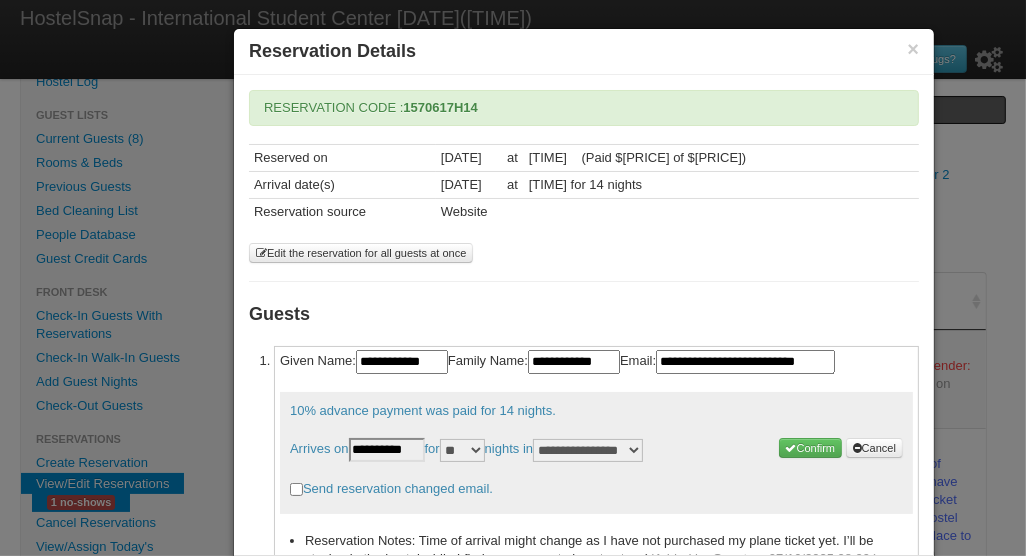 click on "Cancel" at bounding box center [874, 448] 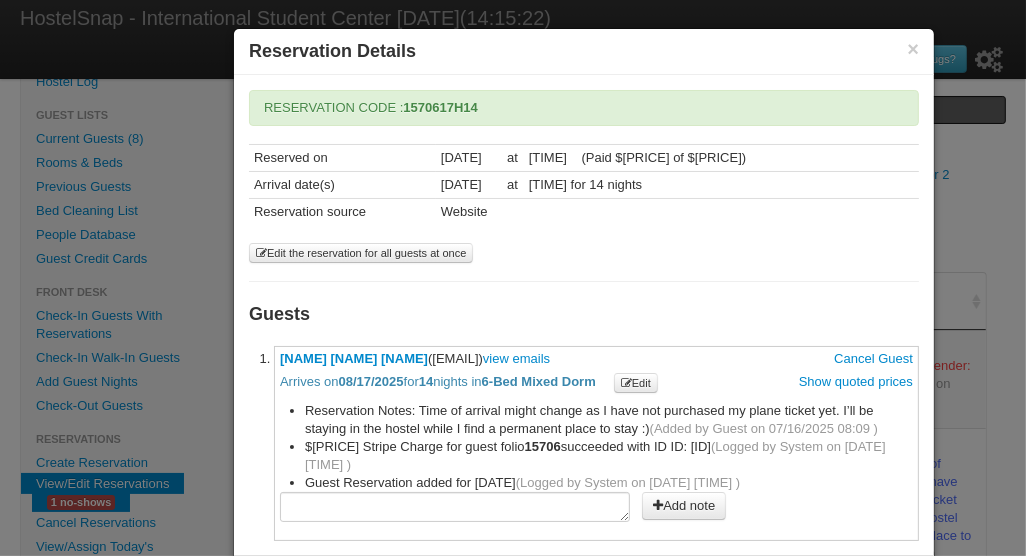 click on "×" at bounding box center (913, 49) 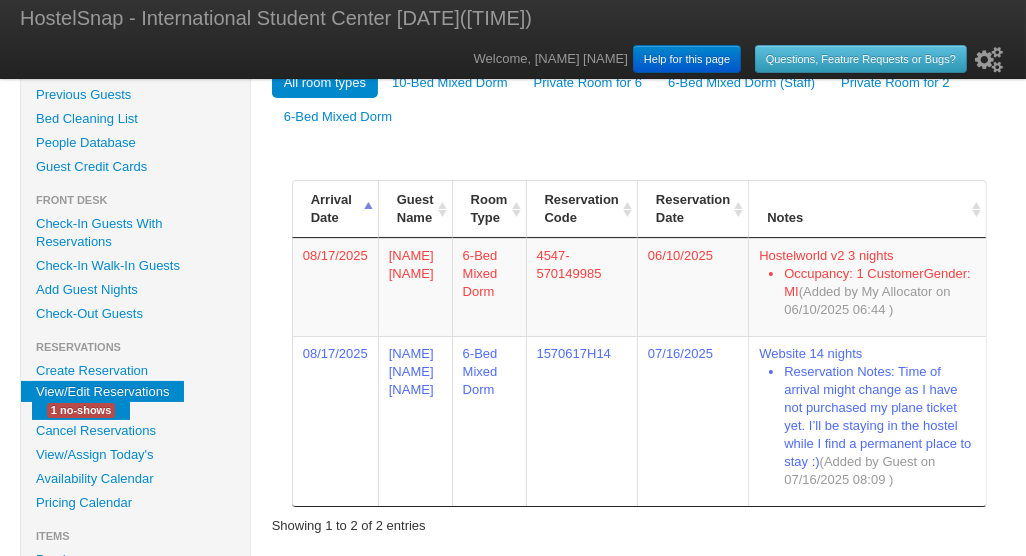 scroll, scrollTop: 148, scrollLeft: 0, axis: vertical 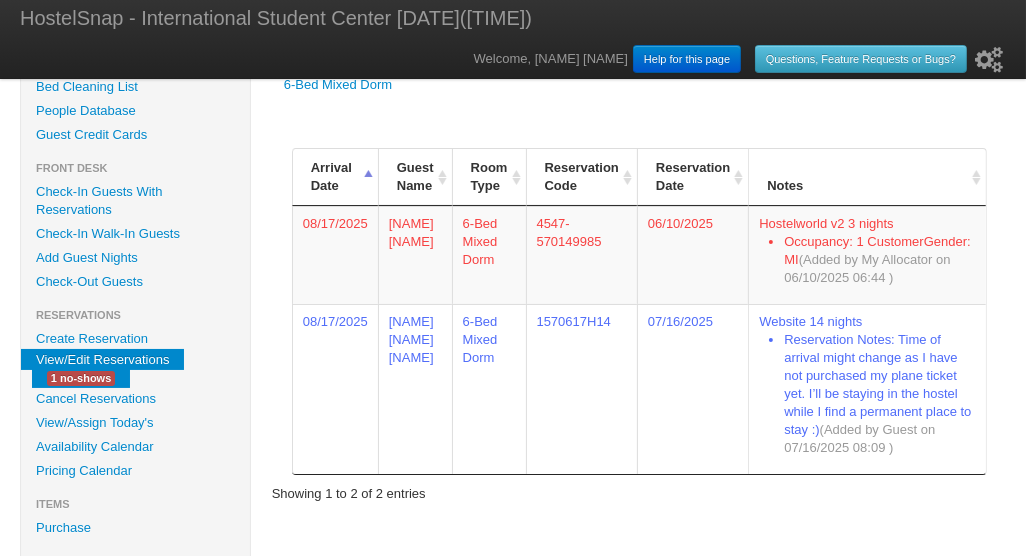 click on "Availability Calendar" at bounding box center (135, 447) 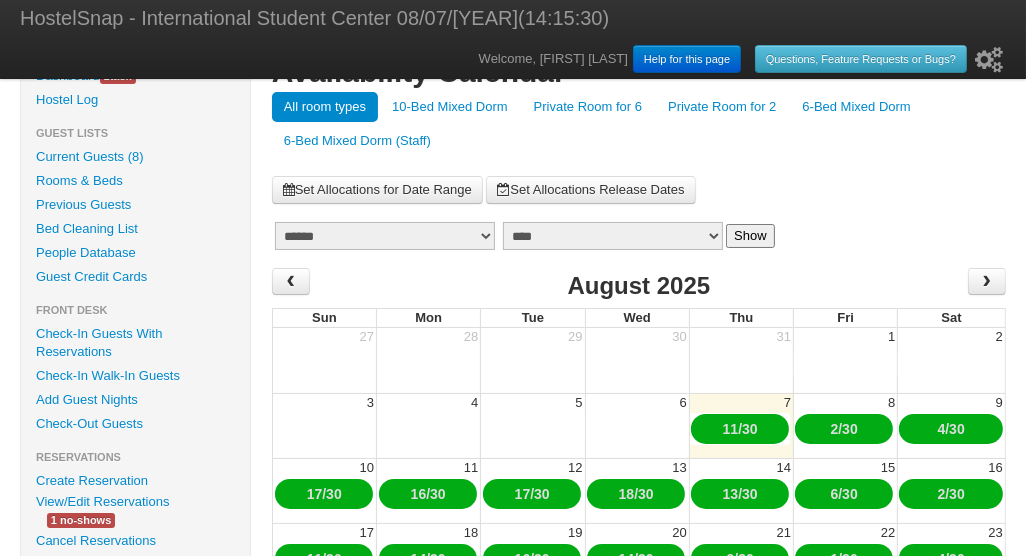 scroll, scrollTop: 0, scrollLeft: 0, axis: both 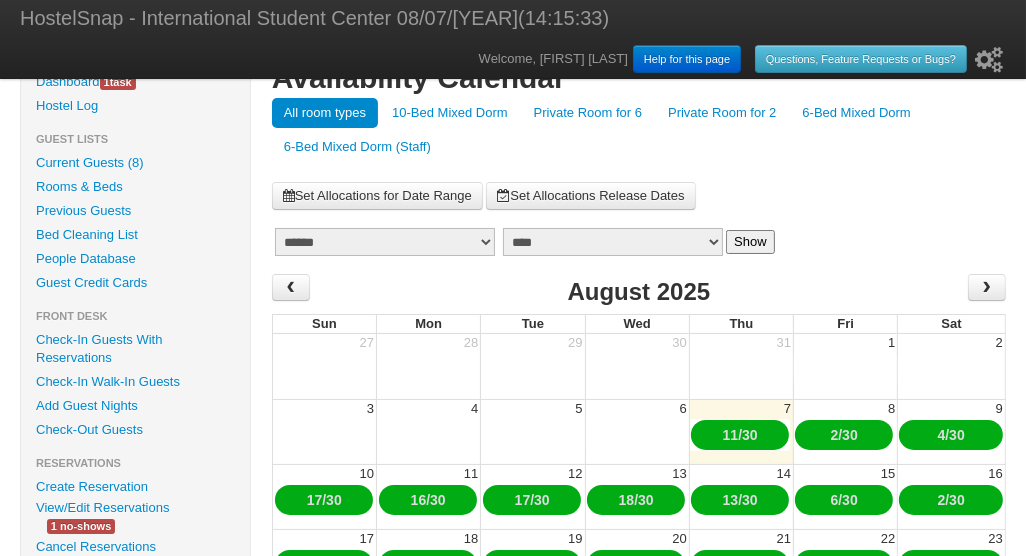 click on "6-Bed Mixed Dorm" at bounding box center [856, 113] 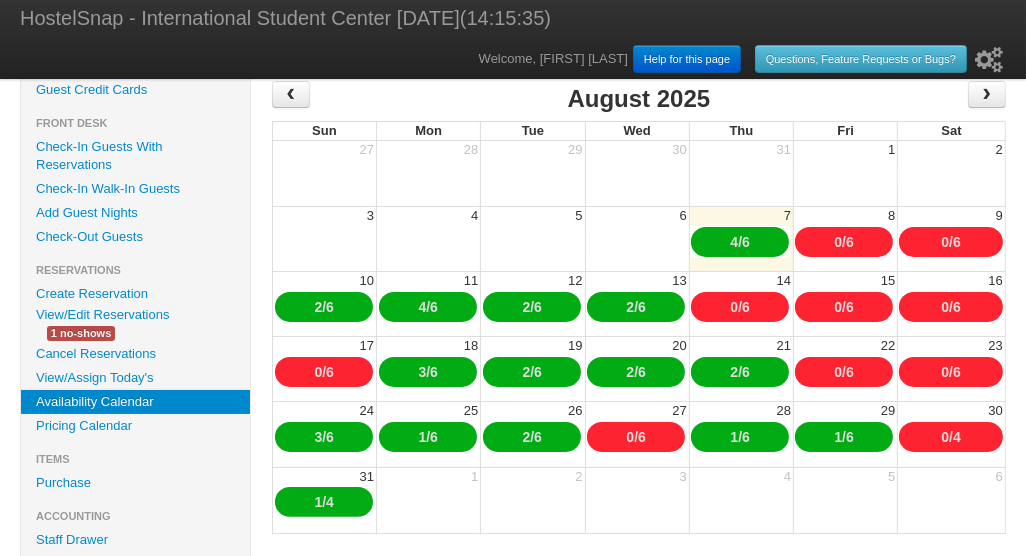 scroll, scrollTop: 243, scrollLeft: 0, axis: vertical 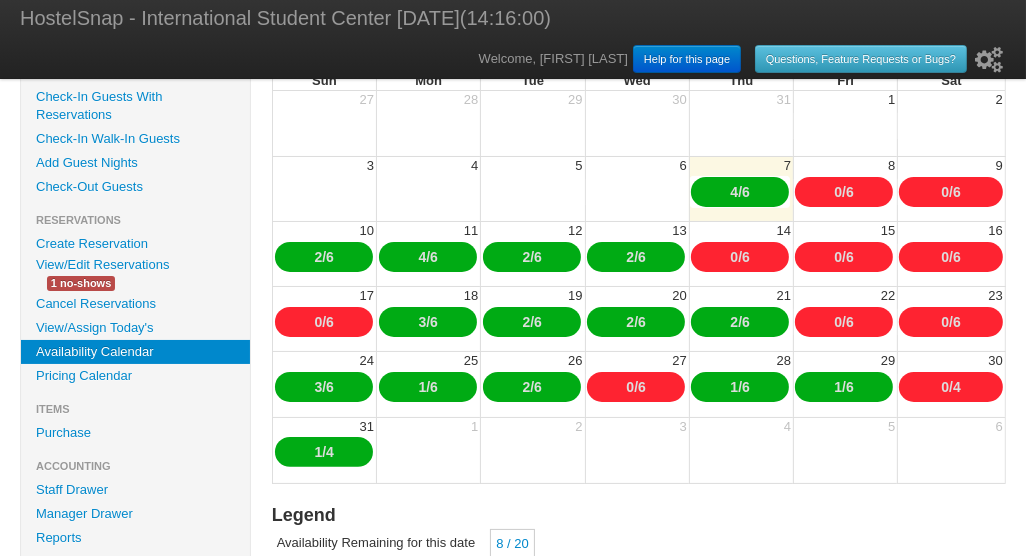 click on "0   /  6" at bounding box center (324, 322) 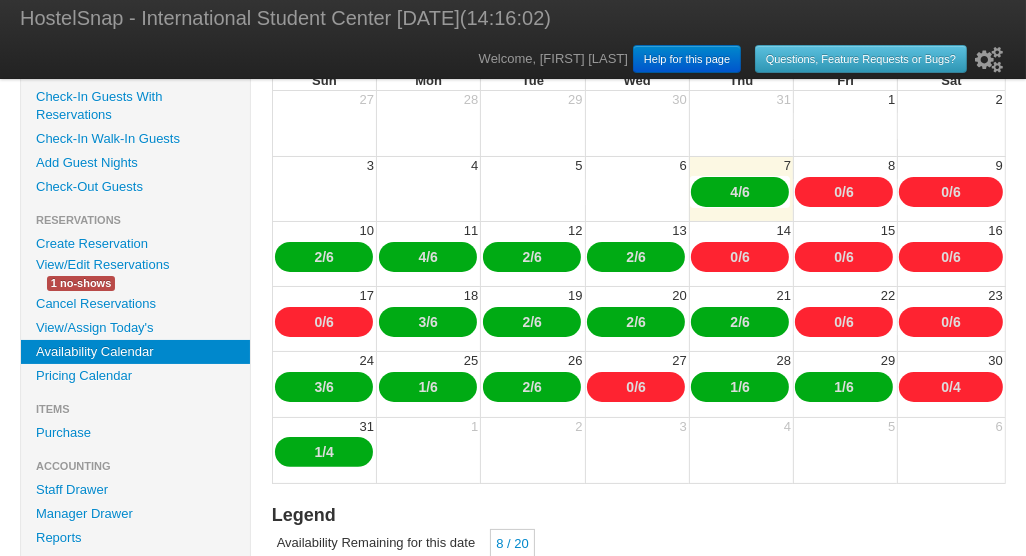 click on "0   /  6" at bounding box center (324, 322) 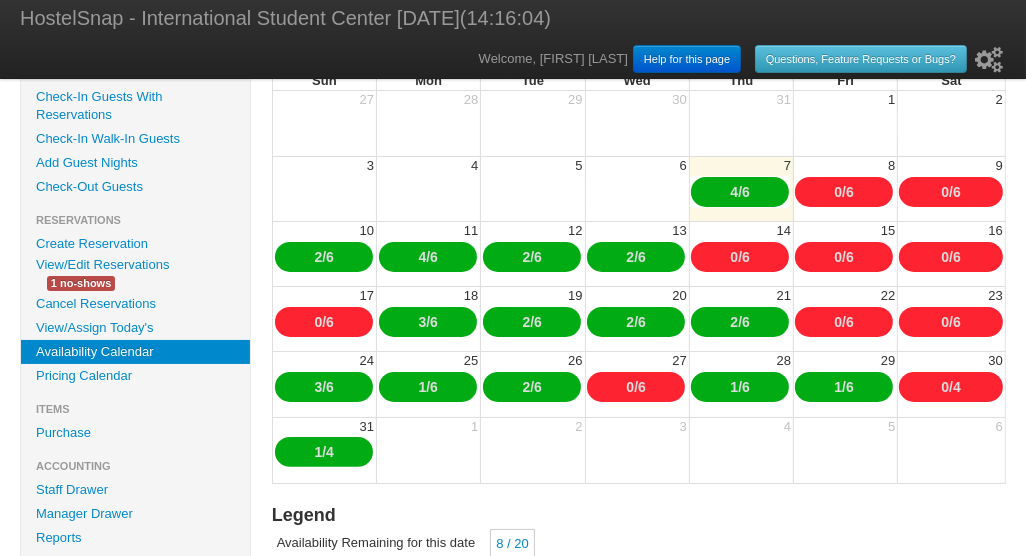 click on "0" at bounding box center (318, 322) 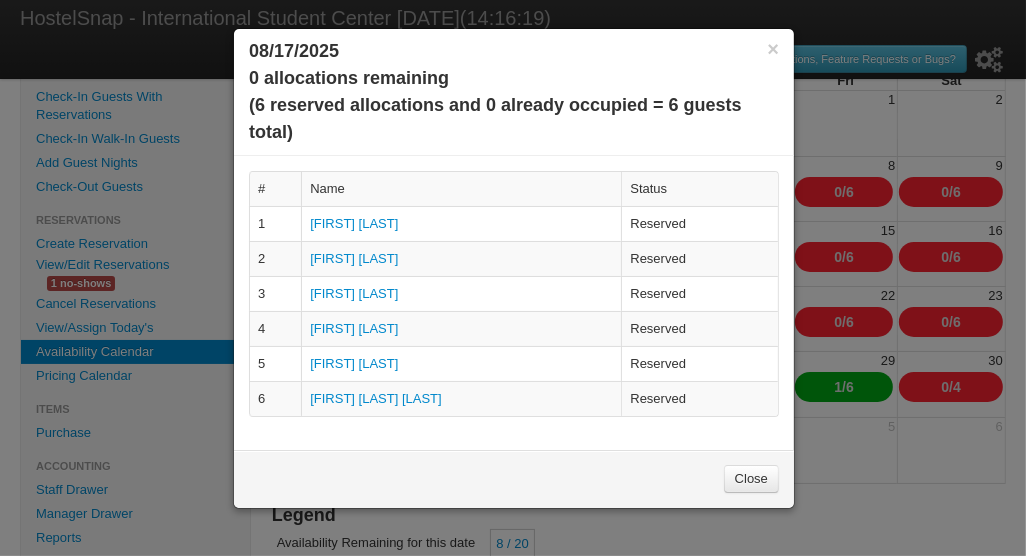 click on "×" at bounding box center (773, 49) 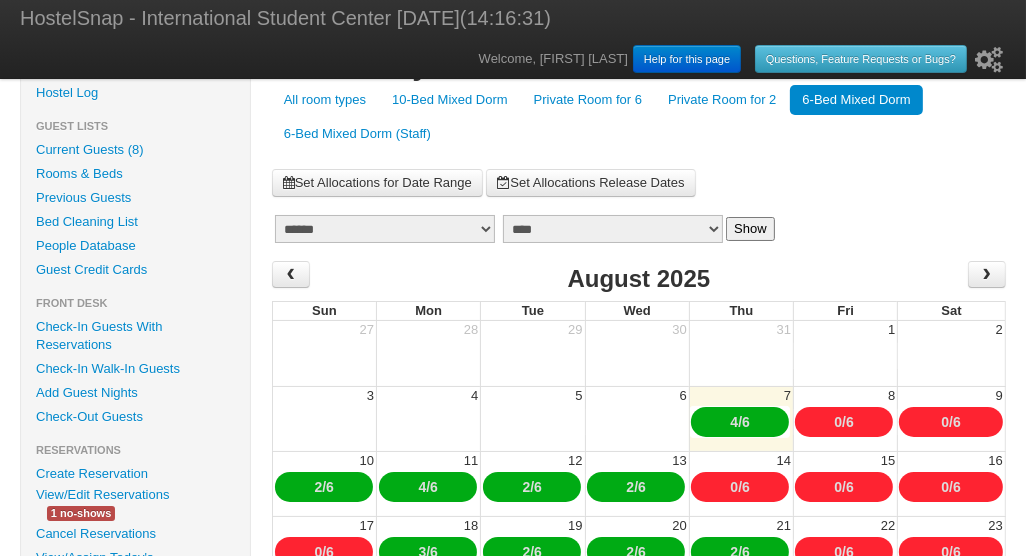 scroll, scrollTop: 0, scrollLeft: 0, axis: both 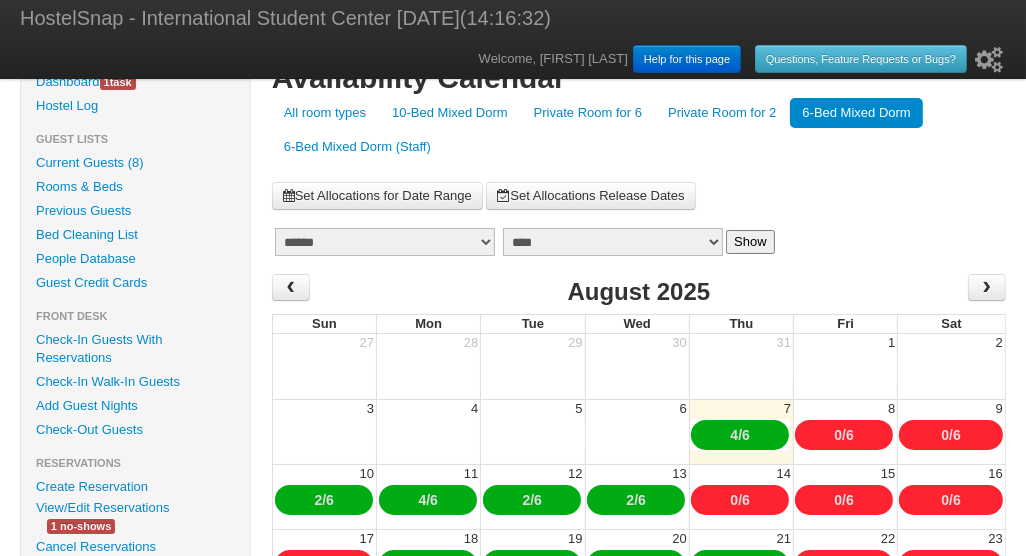 click on "10-Bed Mixed Dorm" at bounding box center [450, 113] 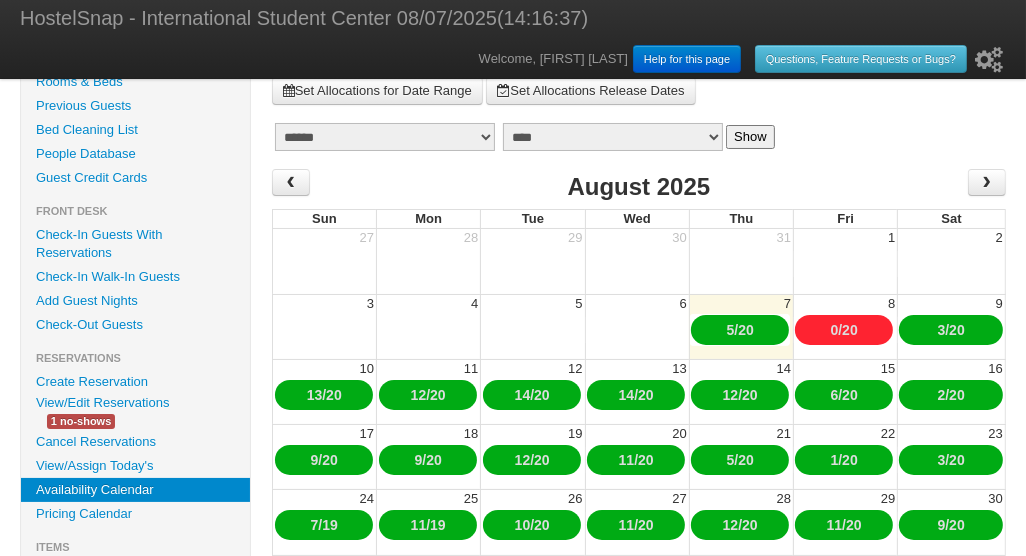 scroll, scrollTop: 97, scrollLeft: 0, axis: vertical 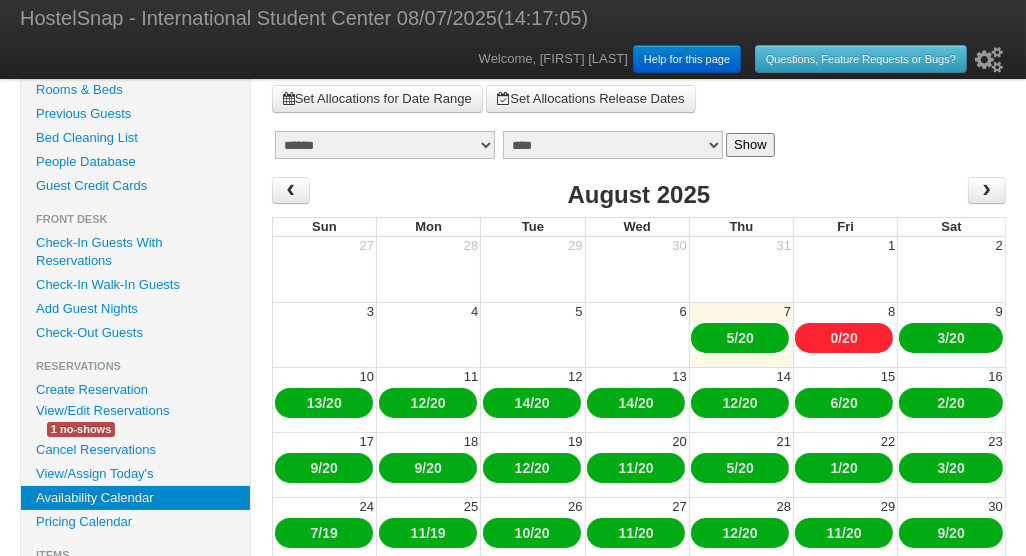 click on "2" at bounding box center [942, 403] 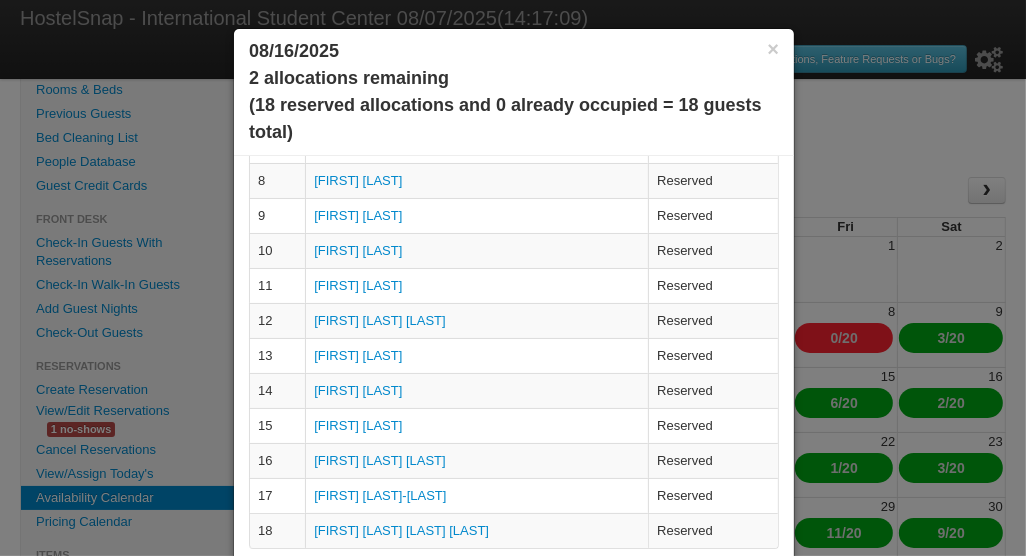 scroll, scrollTop: 0, scrollLeft: 0, axis: both 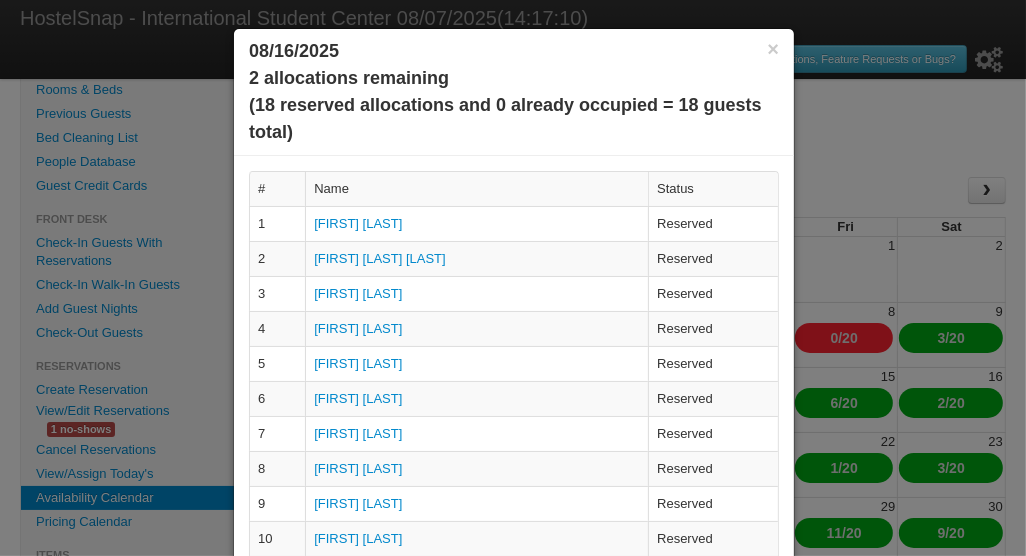 click on "×" at bounding box center [773, 49] 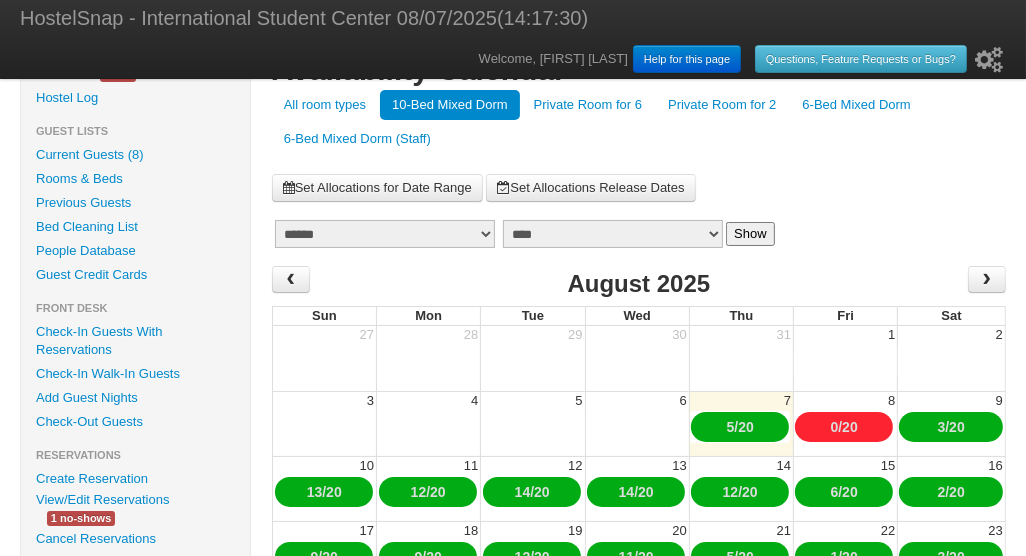 scroll, scrollTop: 0, scrollLeft: 0, axis: both 